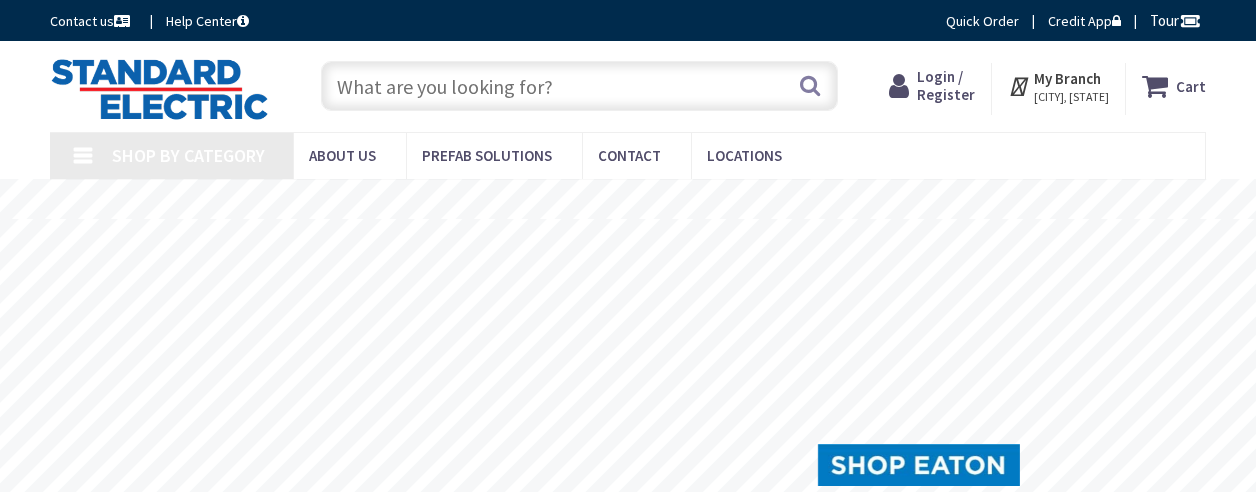 scroll, scrollTop: 0, scrollLeft: 0, axis: both 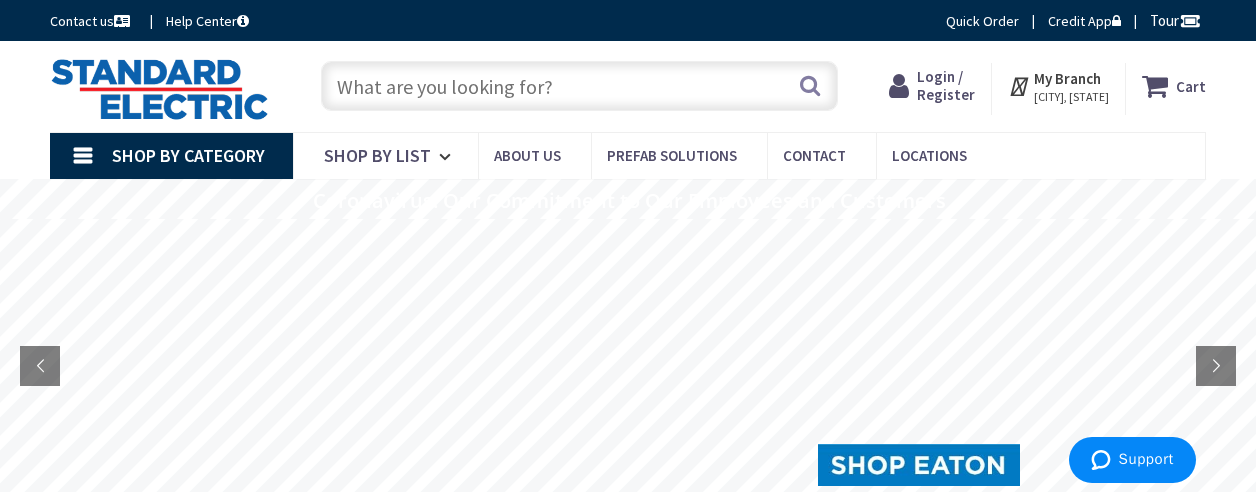 click on "Login / Register" at bounding box center (946, 85) 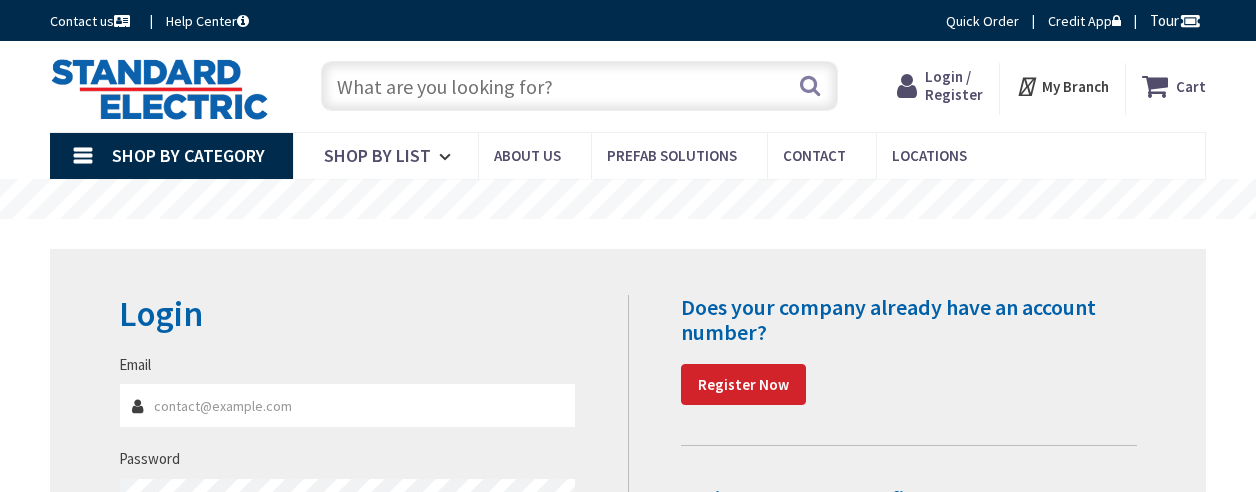 scroll, scrollTop: 0, scrollLeft: 0, axis: both 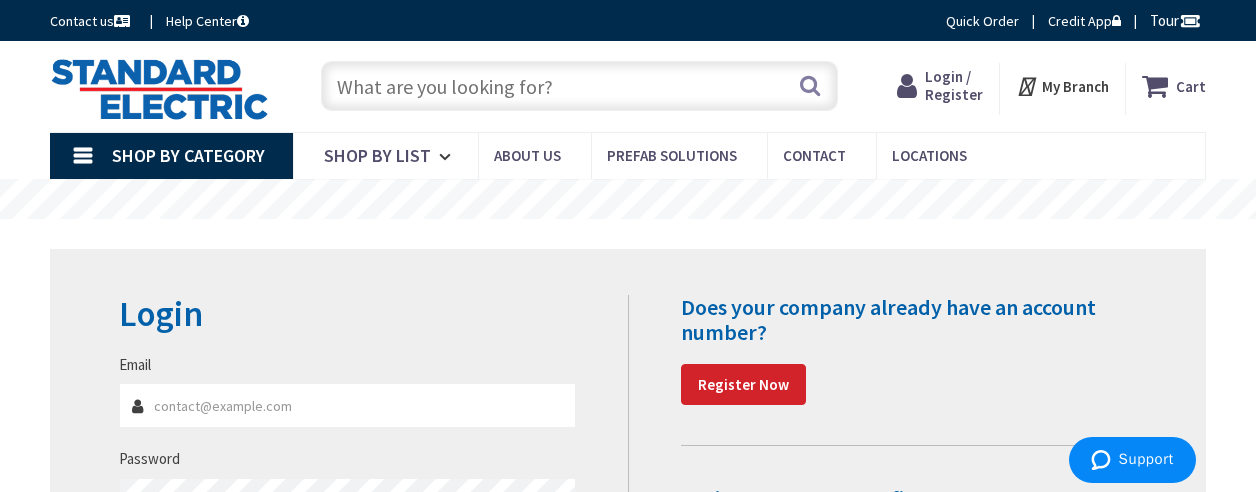 click on "Email" at bounding box center (347, 405) 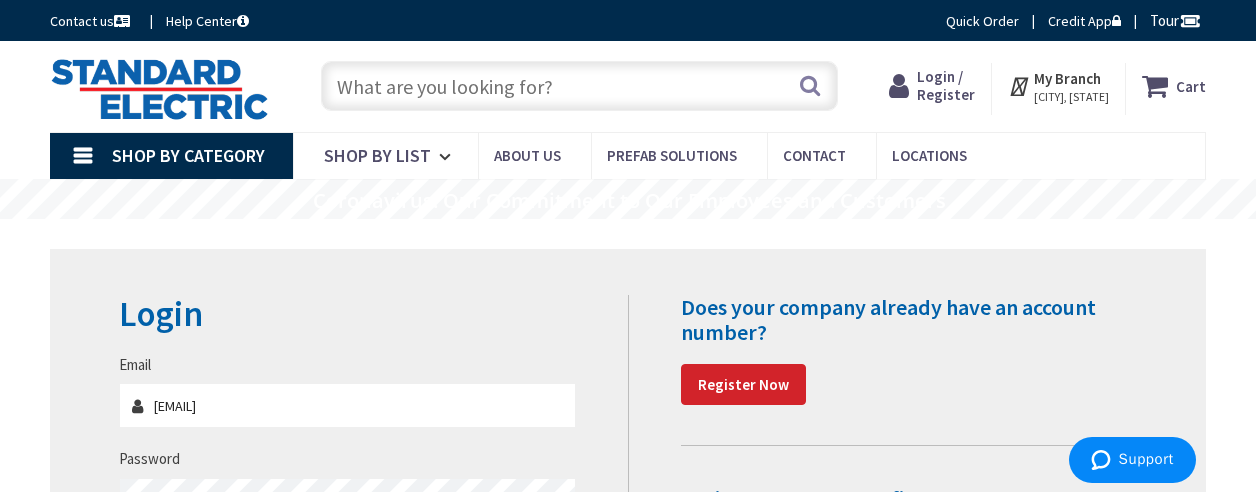 type on "[EMAIL]" 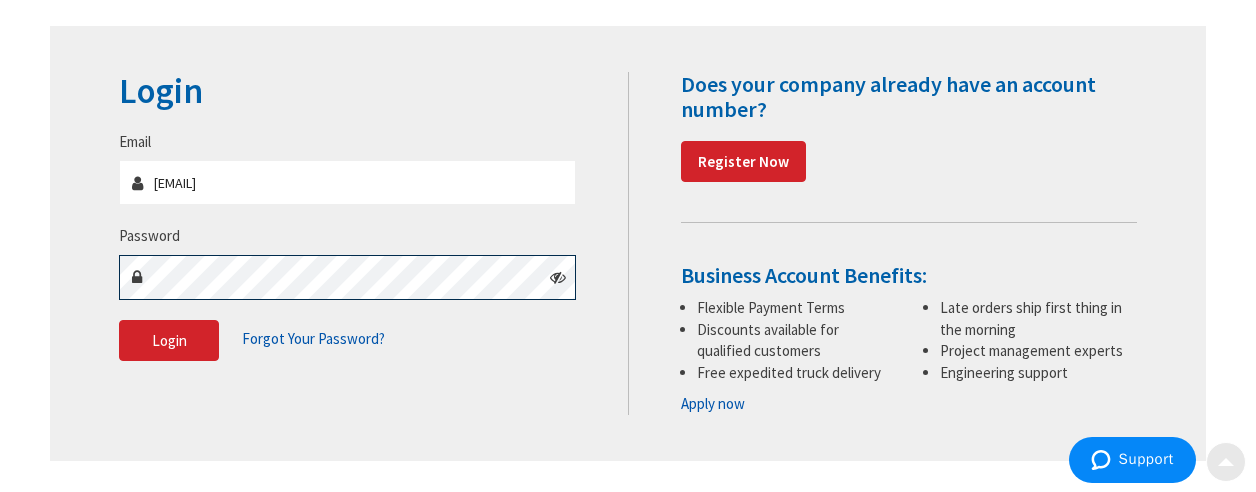 scroll, scrollTop: 231, scrollLeft: 0, axis: vertical 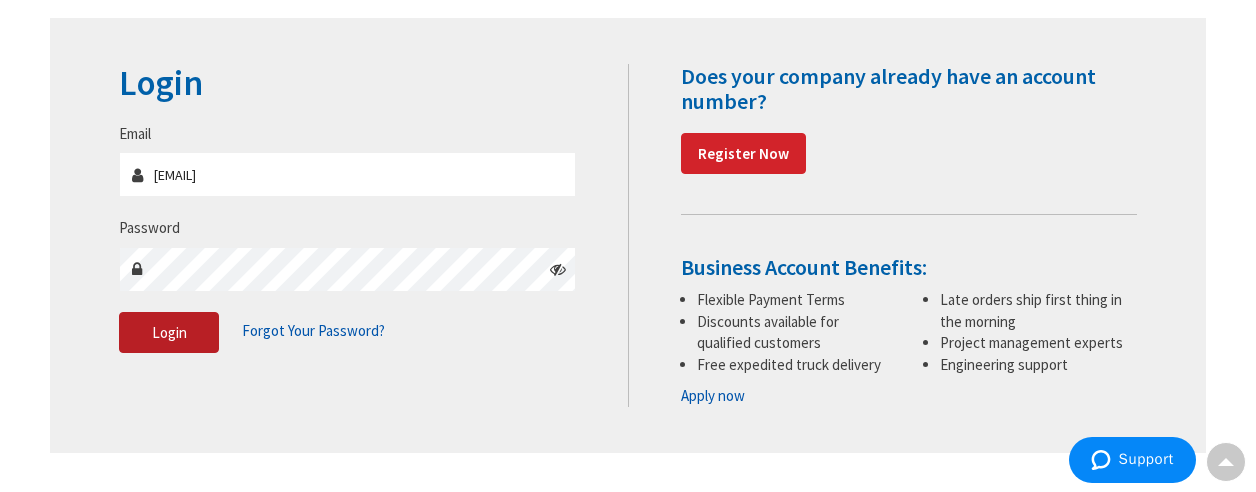 click on "Login" at bounding box center (169, 333) 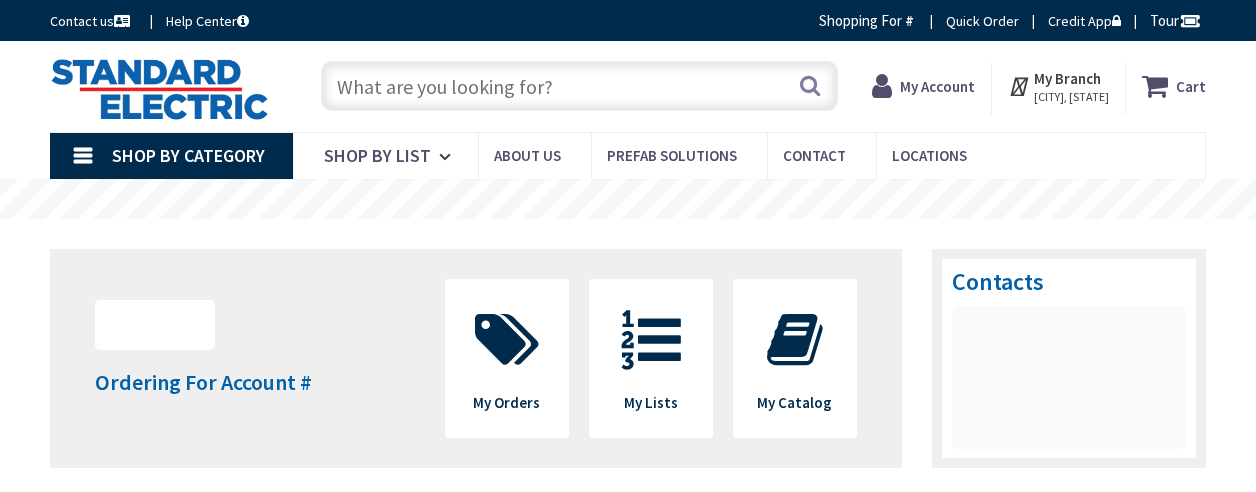 scroll, scrollTop: 0, scrollLeft: 0, axis: both 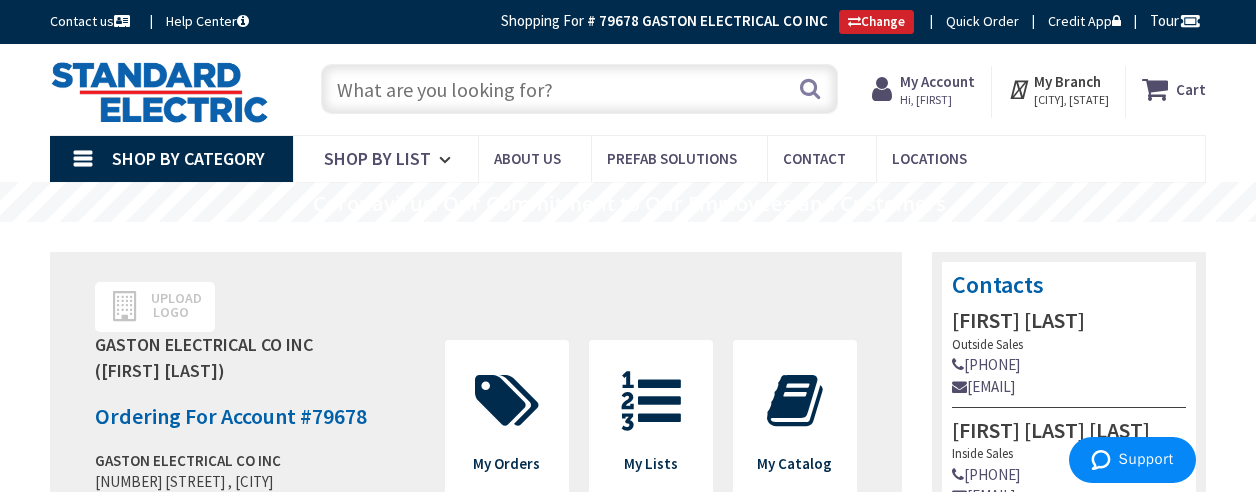 click at bounding box center [579, 89] 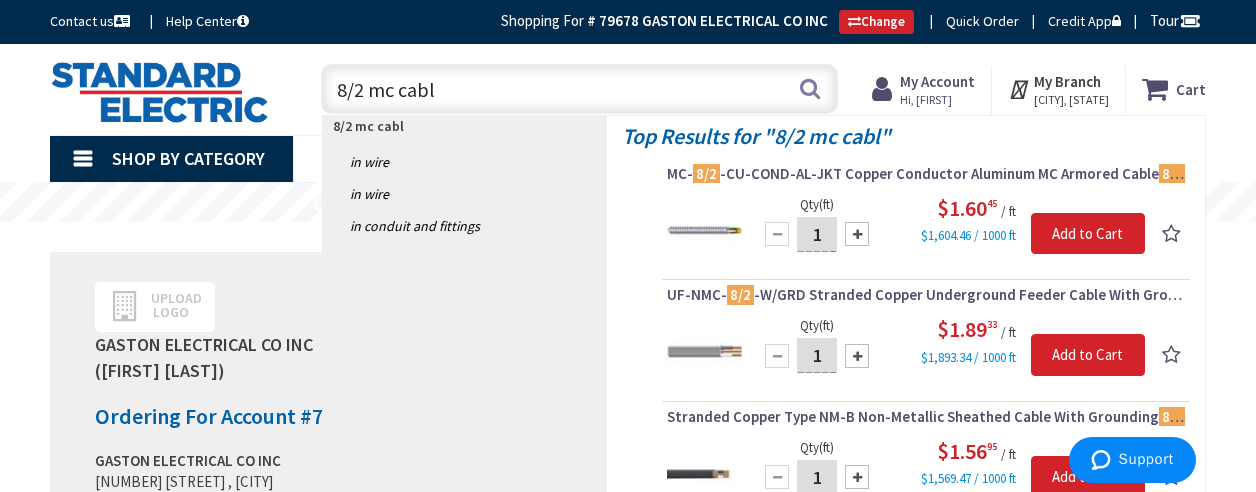 type on "8/2 mc cable" 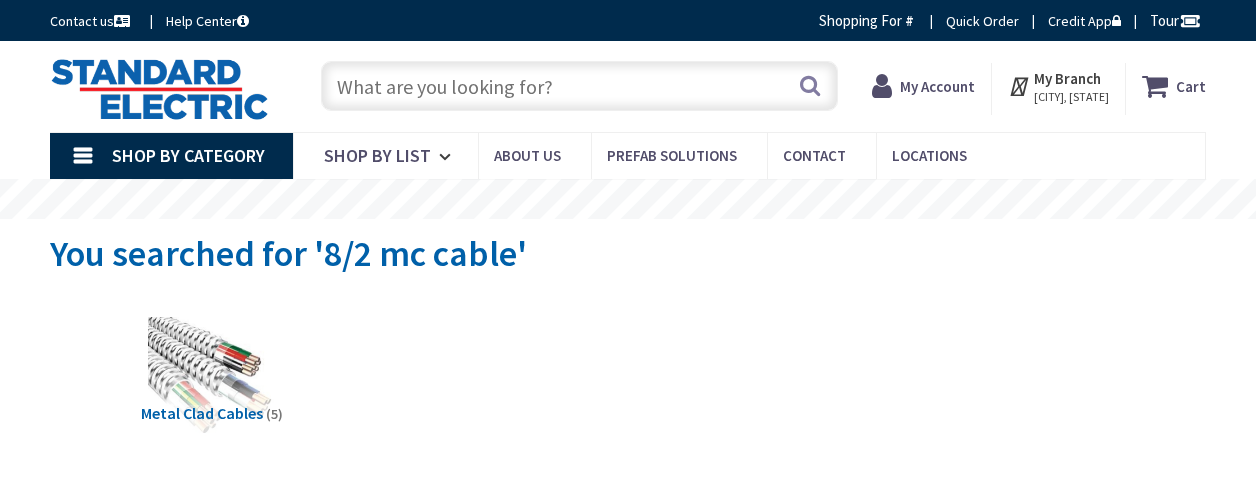 scroll, scrollTop: 0, scrollLeft: 0, axis: both 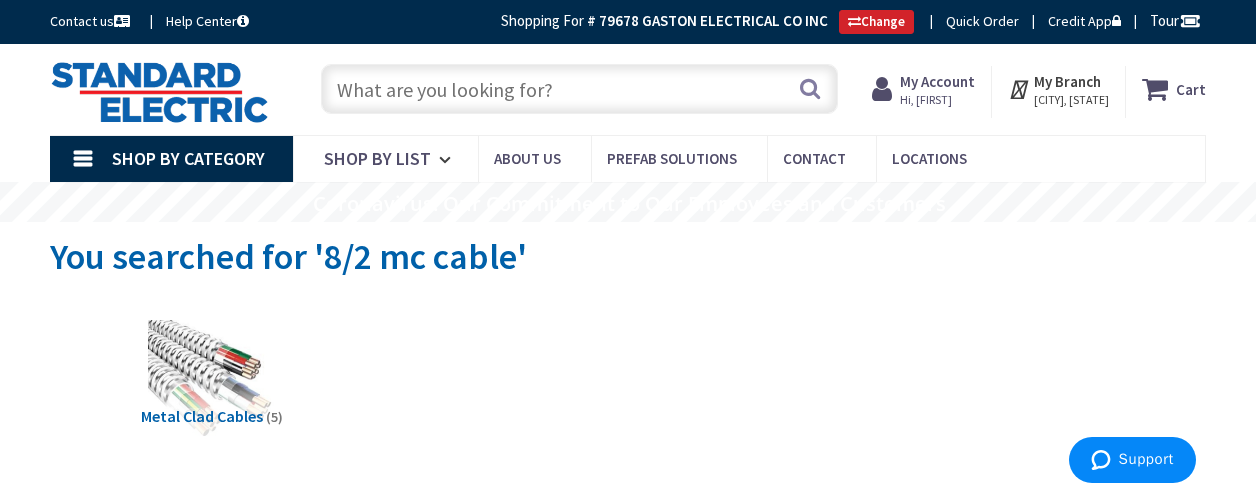 click at bounding box center (579, 89) 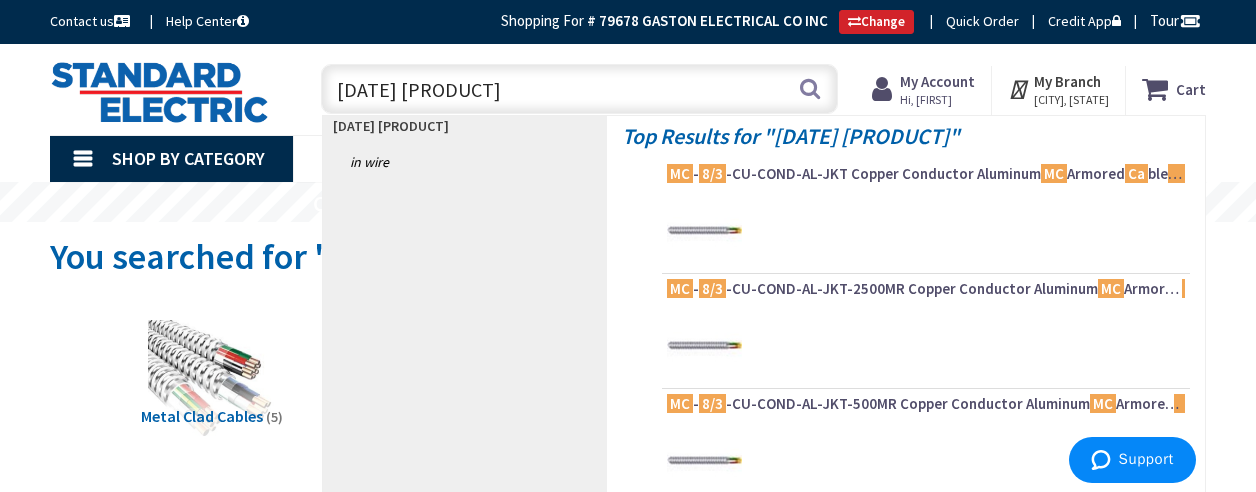 type on "8/3 mc cable" 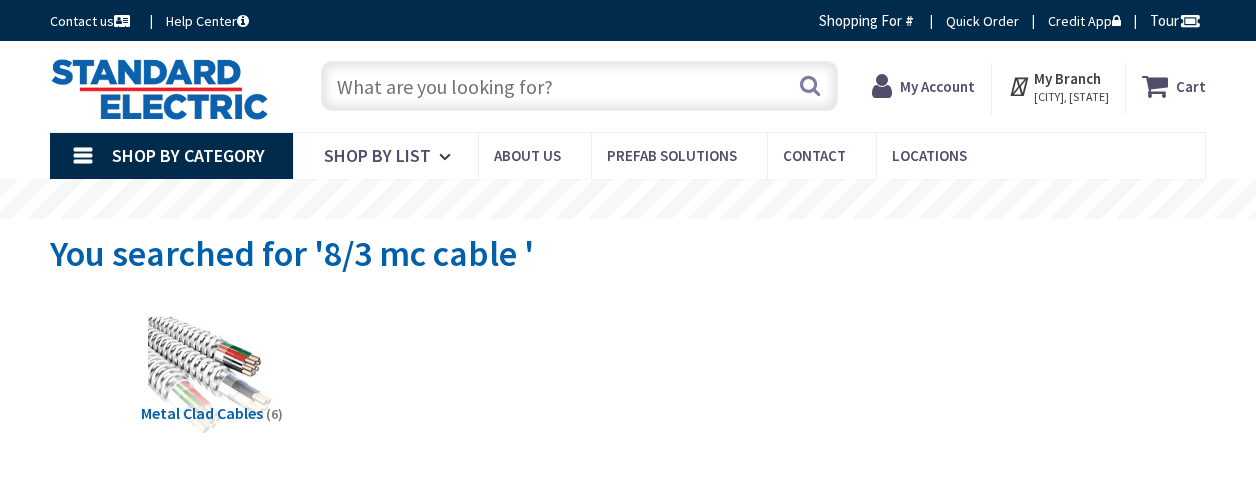 scroll, scrollTop: 0, scrollLeft: 0, axis: both 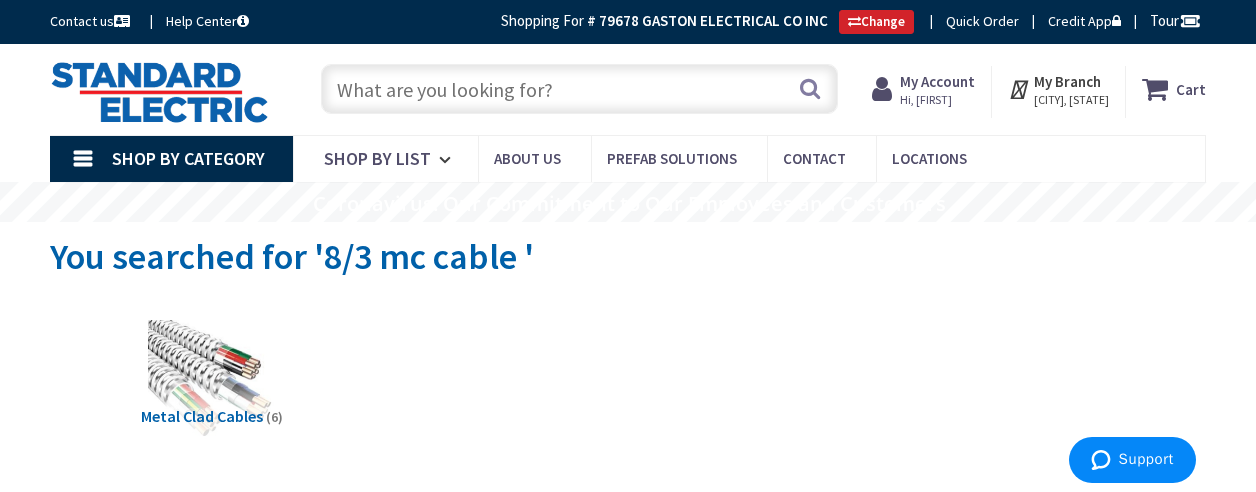 click at bounding box center (579, 89) 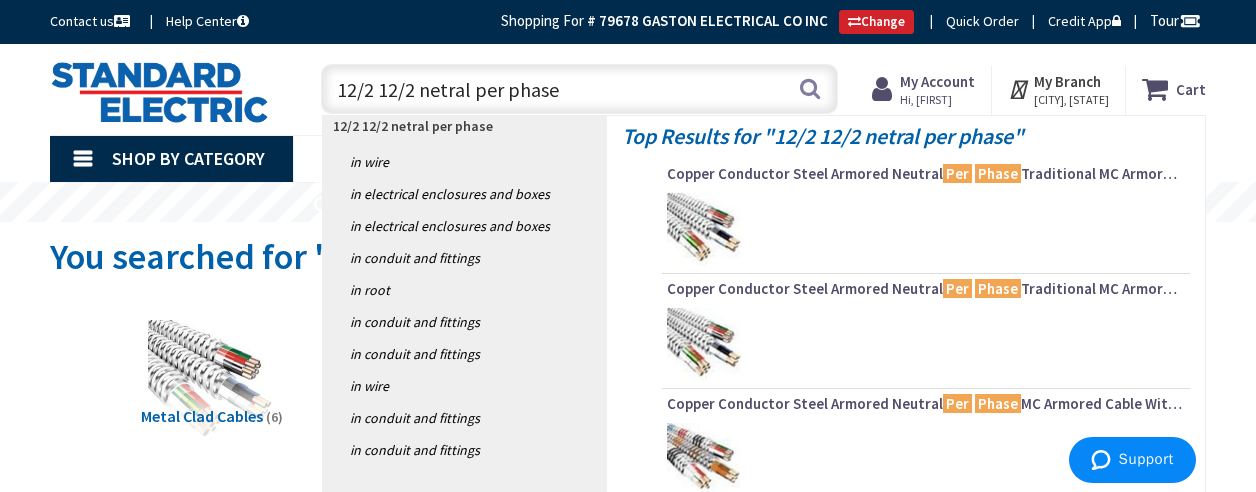 type on "12/2 12/2 neutral per phase" 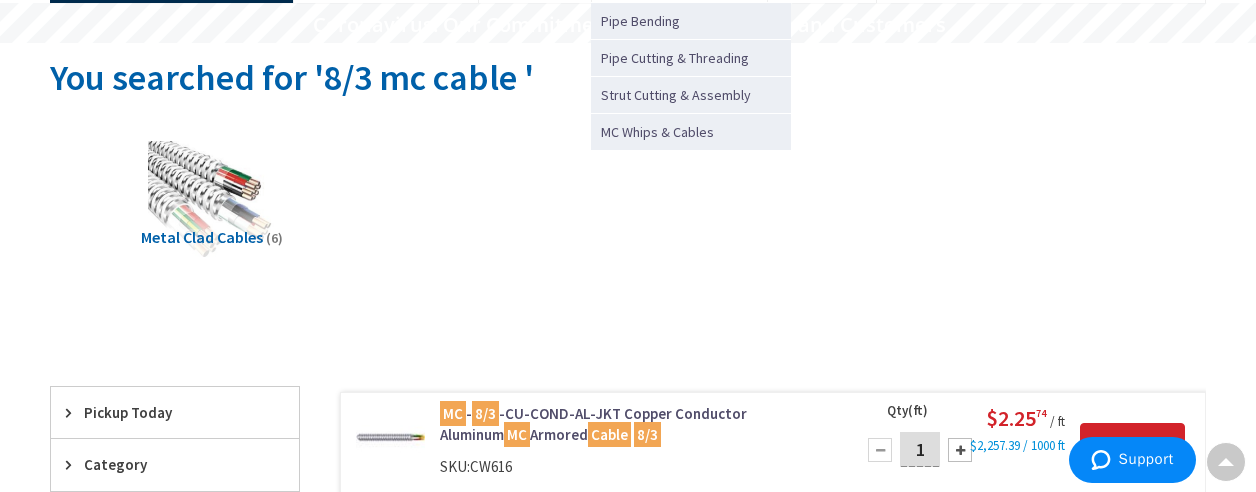 scroll, scrollTop: 0, scrollLeft: 0, axis: both 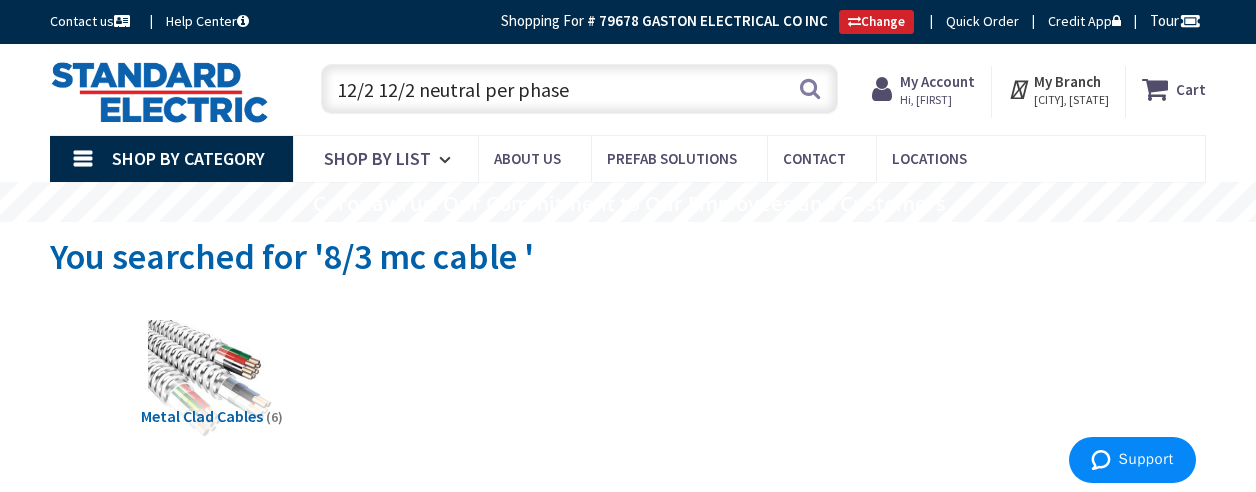 click on "12/2 12/2 neutral per phase" at bounding box center (579, 89) 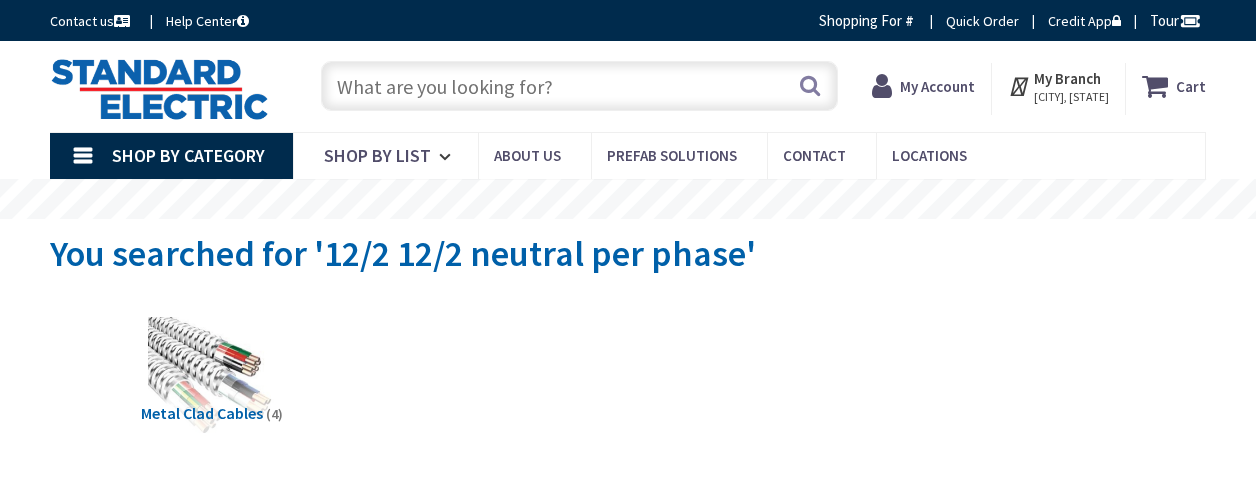 scroll, scrollTop: 0, scrollLeft: 0, axis: both 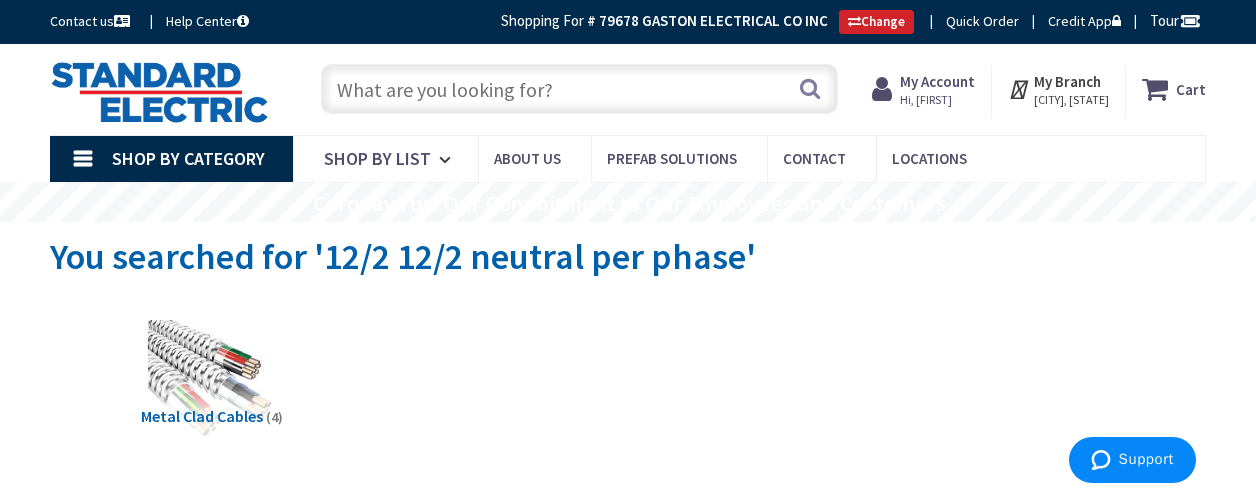 click at bounding box center [579, 89] 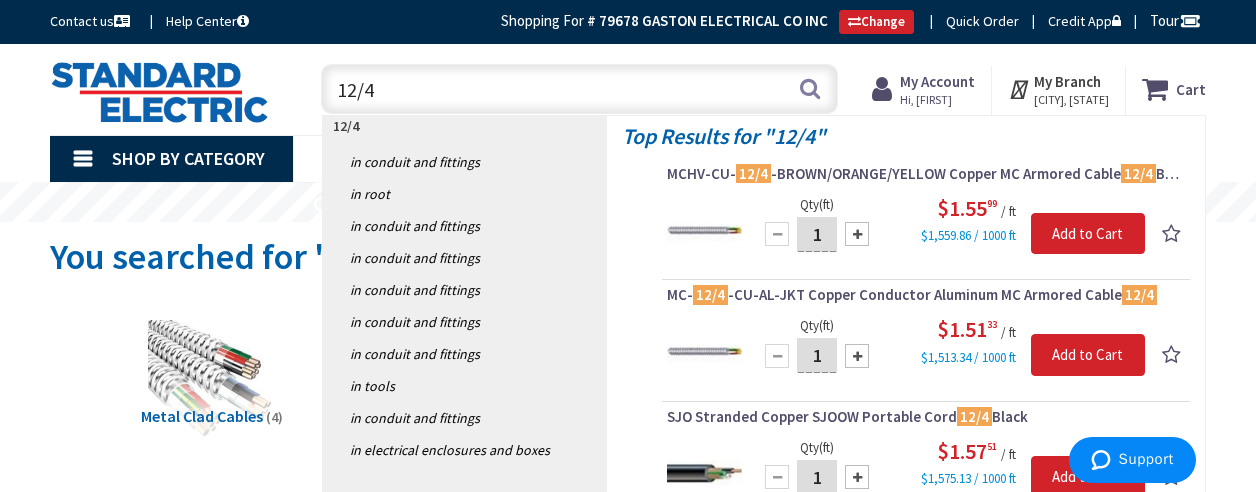click on "12/4" at bounding box center [579, 89] 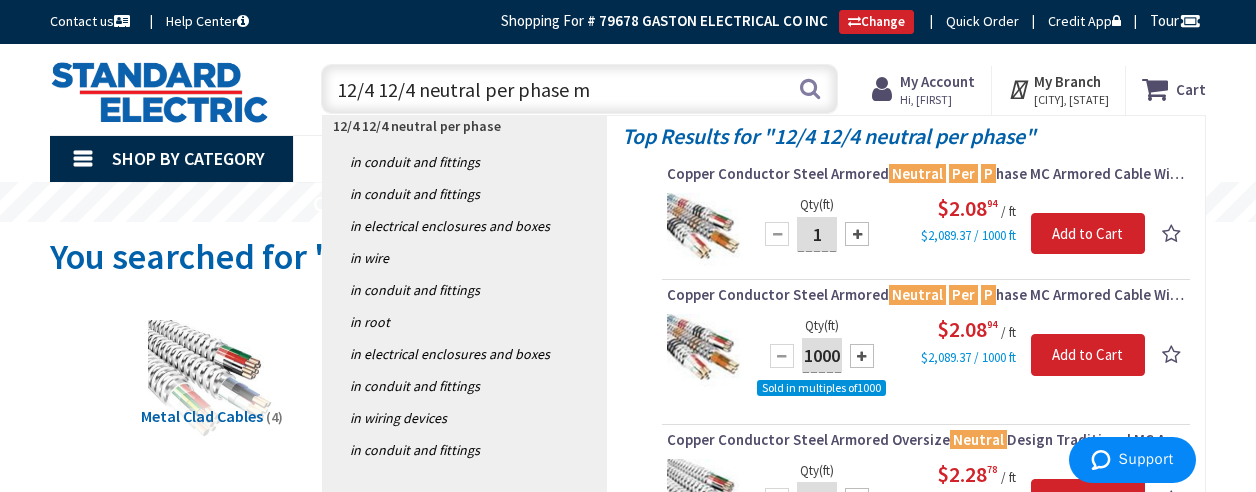 type on "12/4 12/4 neutral per phase mc" 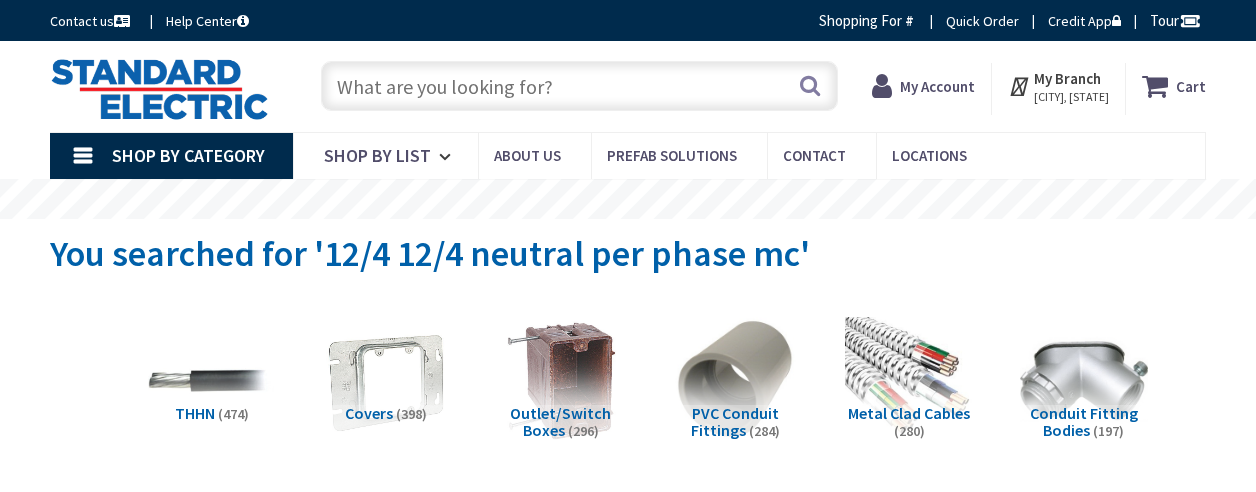 scroll, scrollTop: 0, scrollLeft: 0, axis: both 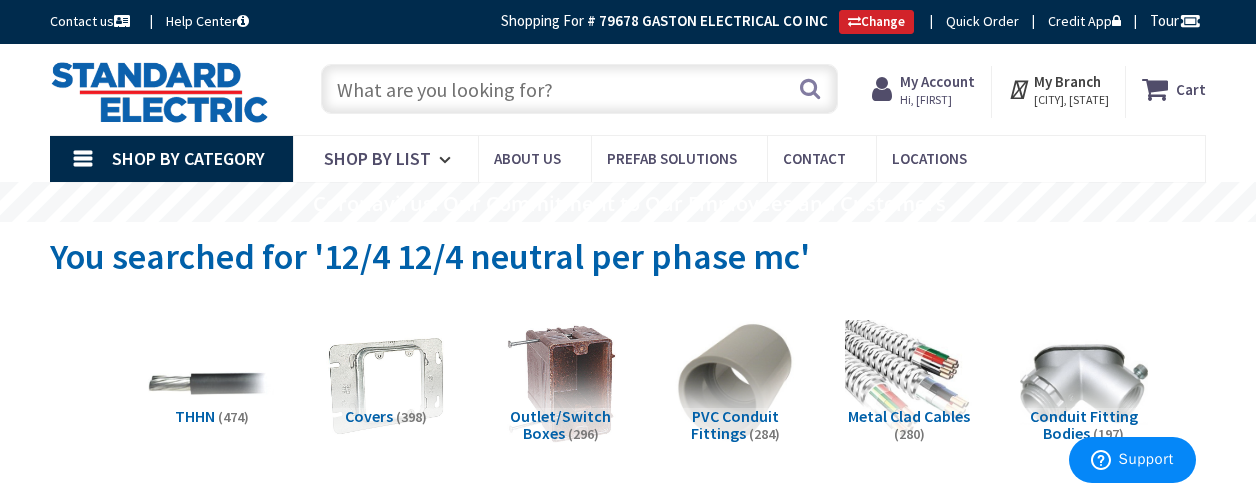 drag, startPoint x: 439, startPoint y: 83, endPoint x: 454, endPoint y: 87, distance: 15.524175 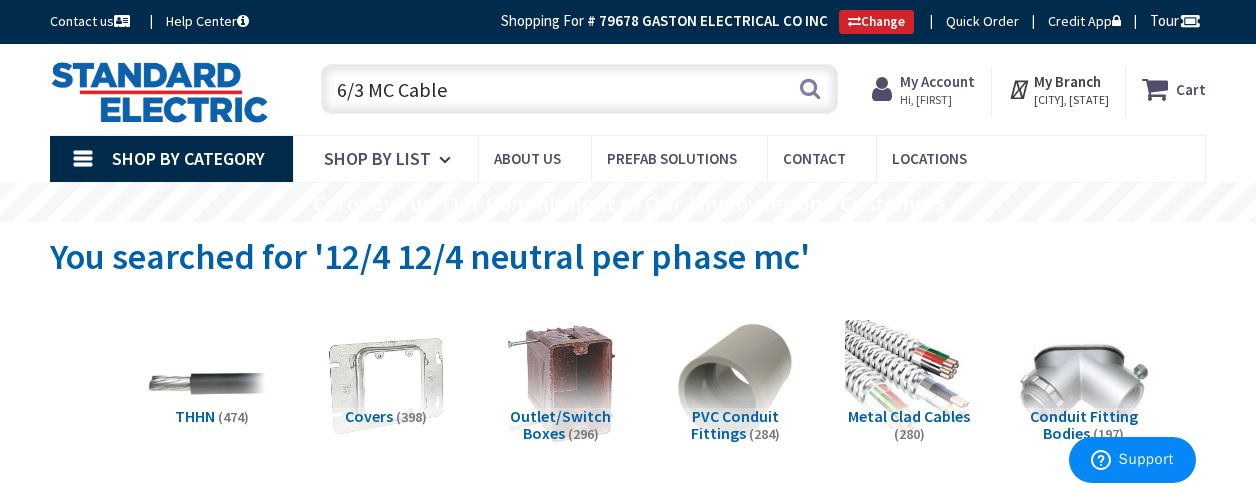 type on "6/3 MC Cable" 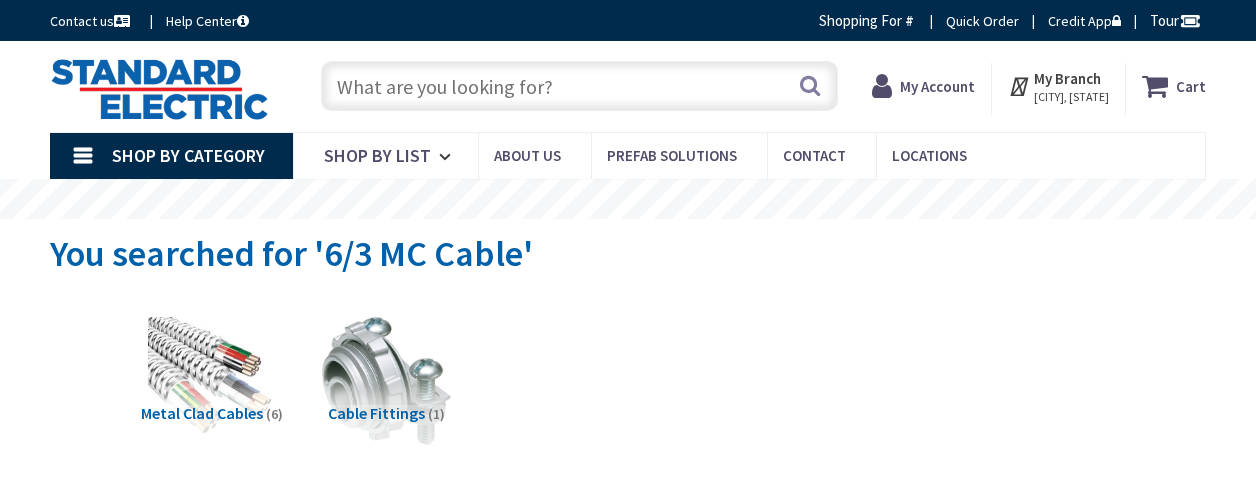 scroll, scrollTop: 0, scrollLeft: 0, axis: both 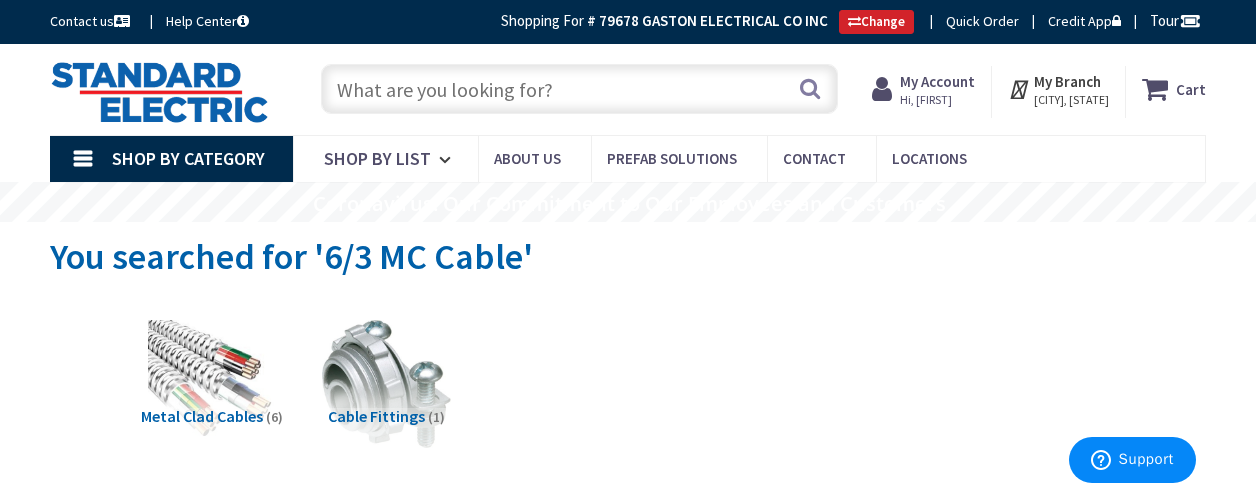 click at bounding box center [579, 89] 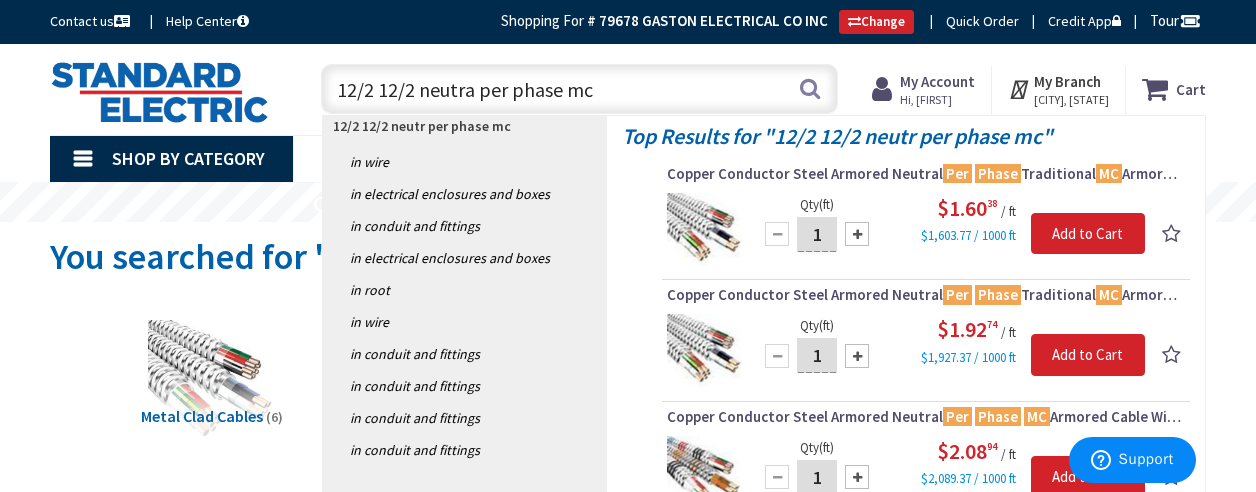 type on "12/2 12/2 neutral per phase mc" 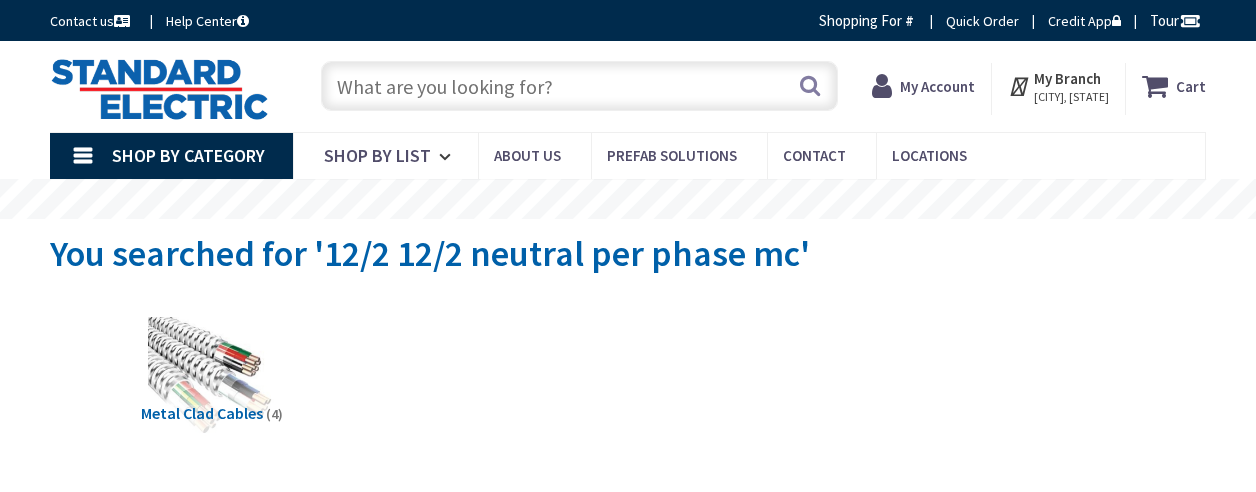 scroll, scrollTop: 0, scrollLeft: 0, axis: both 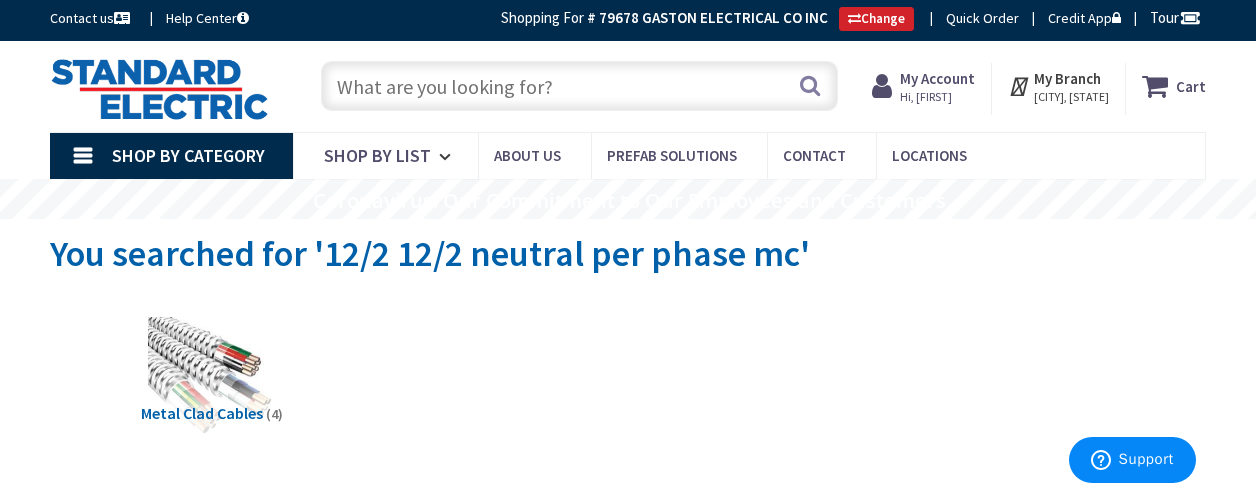 click at bounding box center (579, 86) 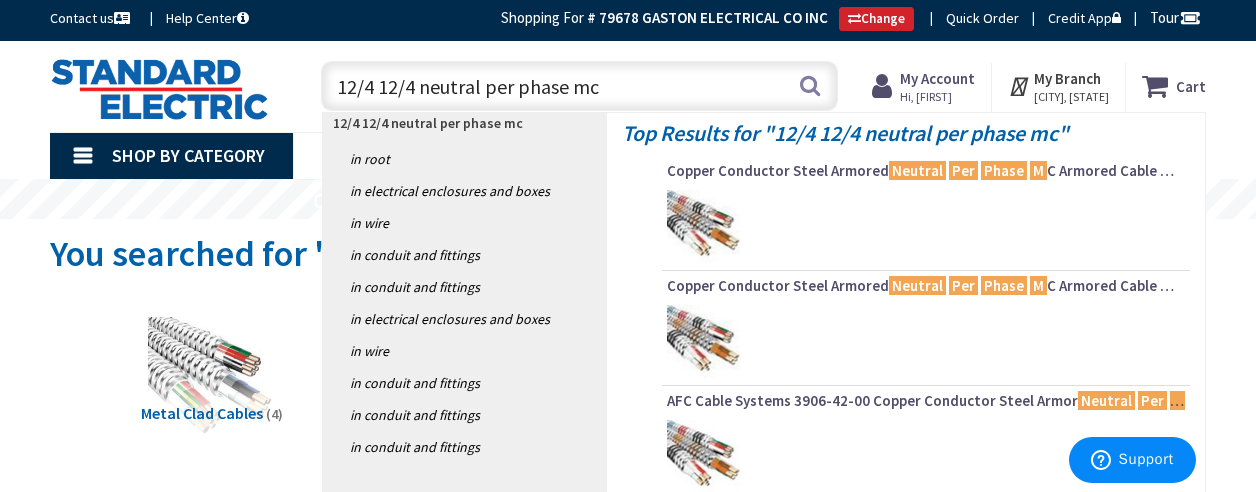 type on "12/4 12/4 neutral per phase mc." 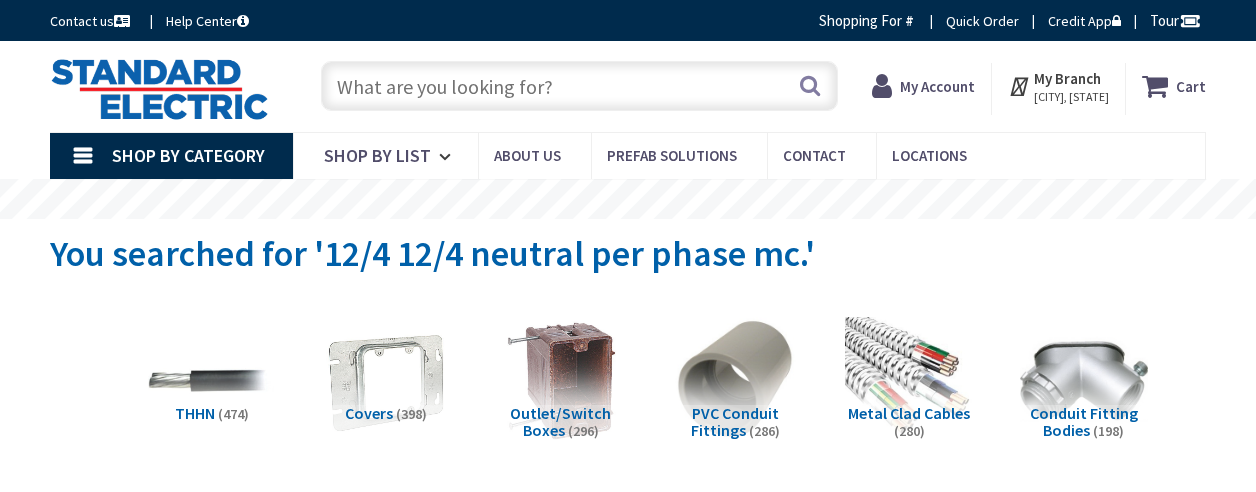 scroll, scrollTop: 0, scrollLeft: 0, axis: both 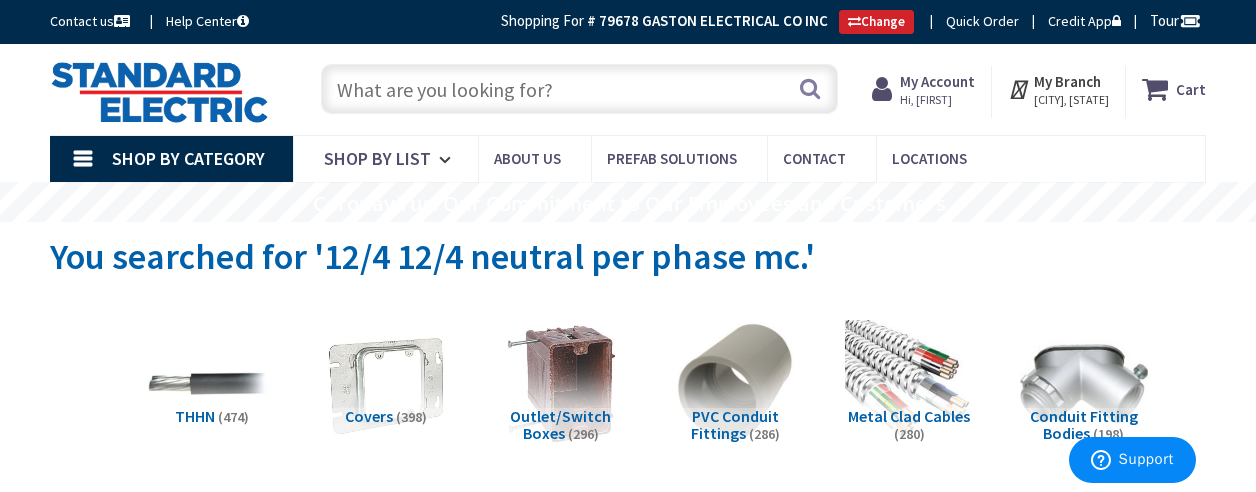 click at bounding box center [579, 89] 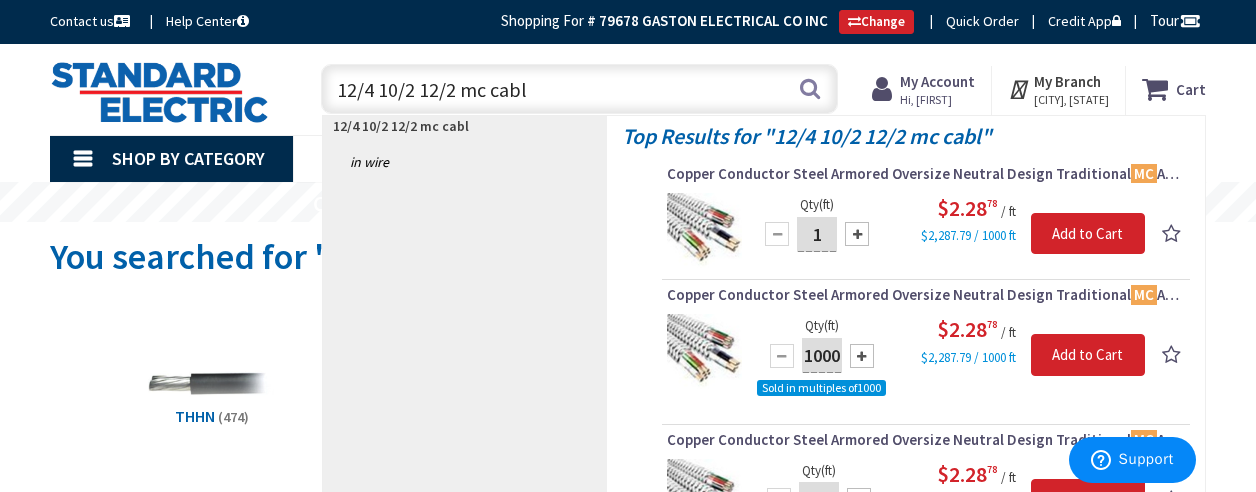 type on "12/4 10/2 12/2 mc cable" 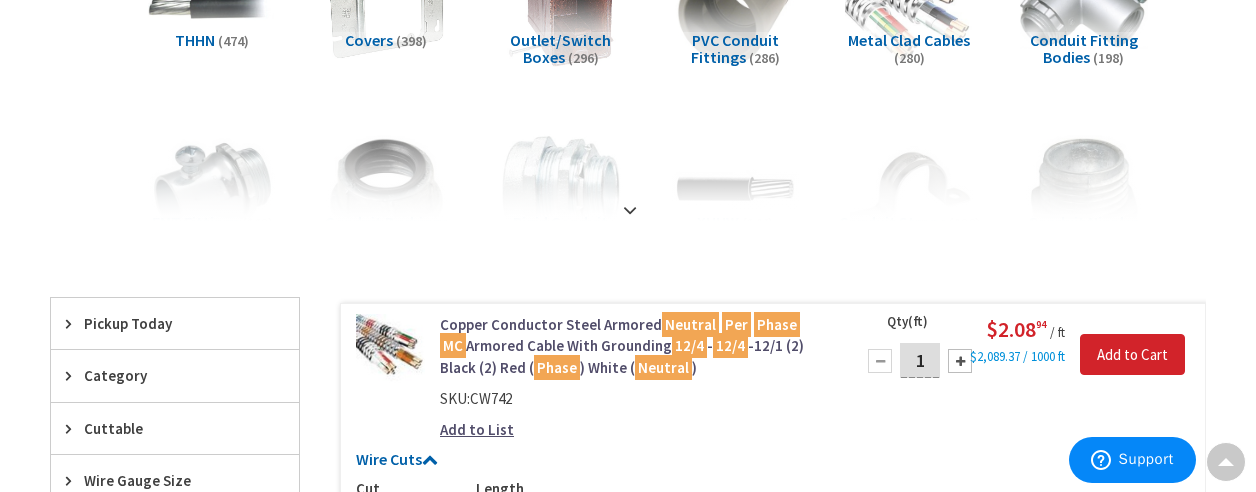 scroll, scrollTop: 499, scrollLeft: 0, axis: vertical 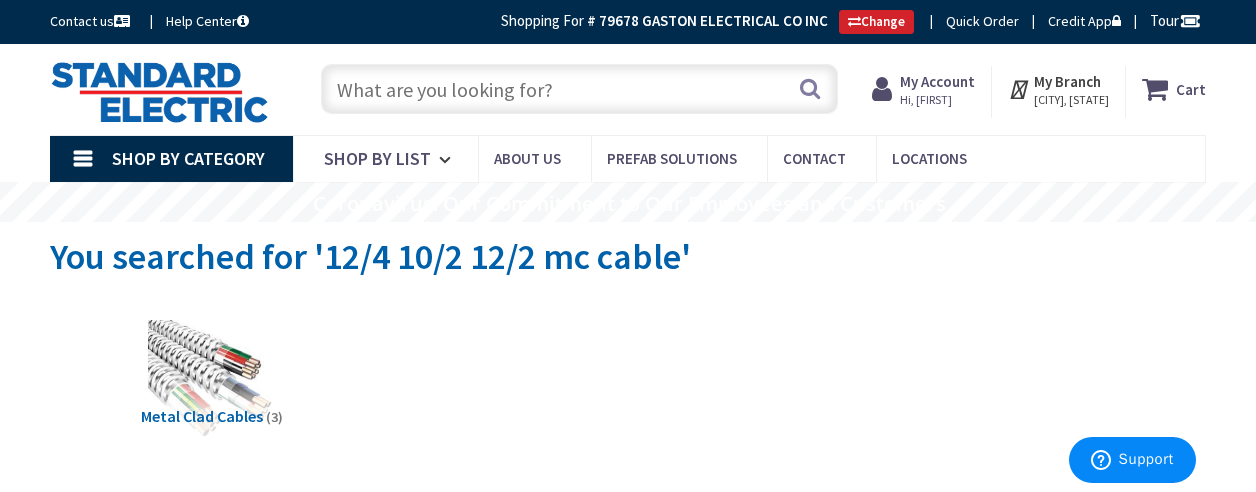 click at bounding box center [579, 89] 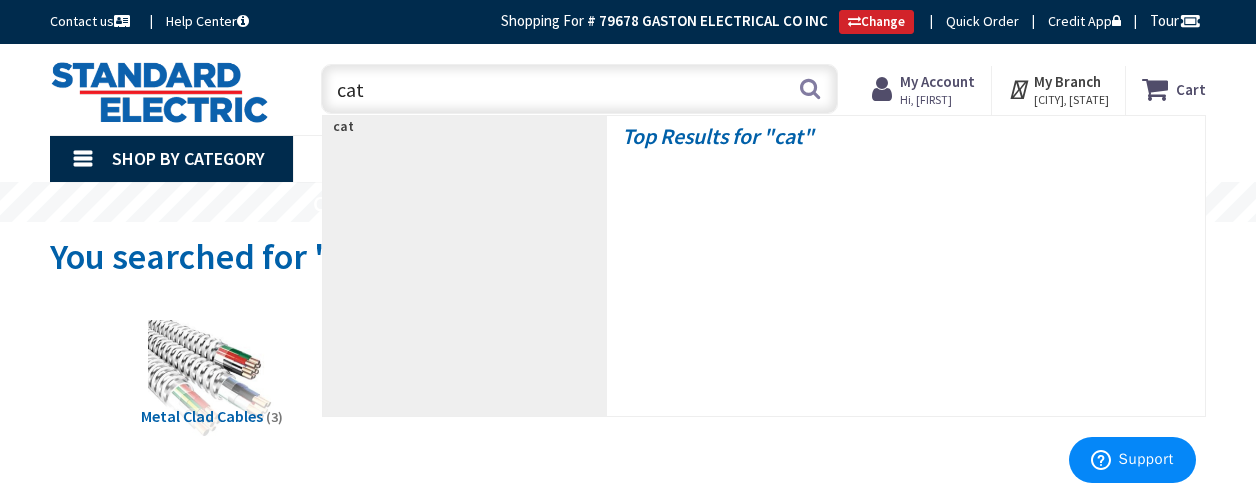 type on "cat 6" 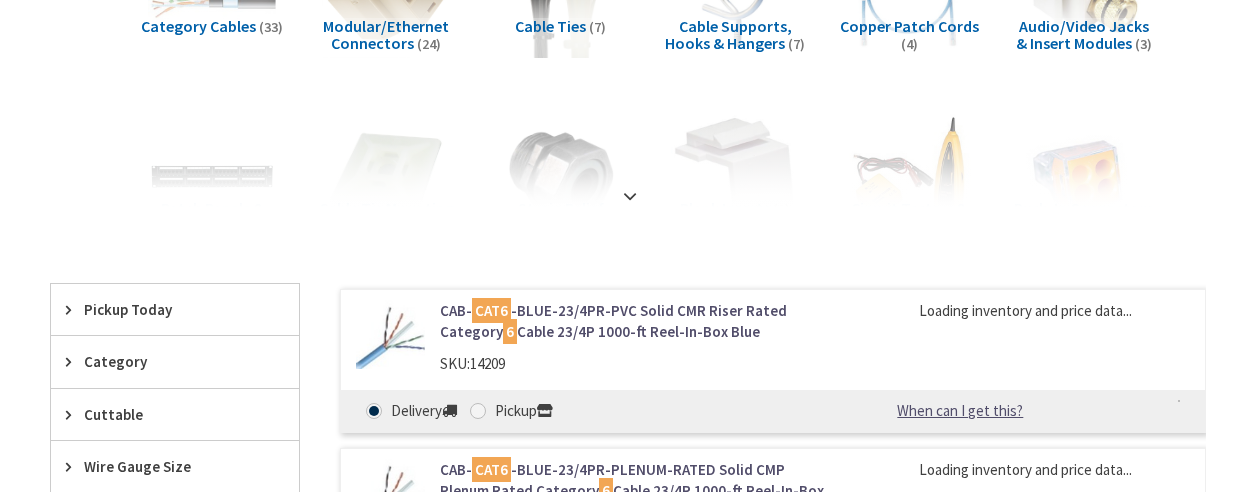 scroll, scrollTop: 0, scrollLeft: 0, axis: both 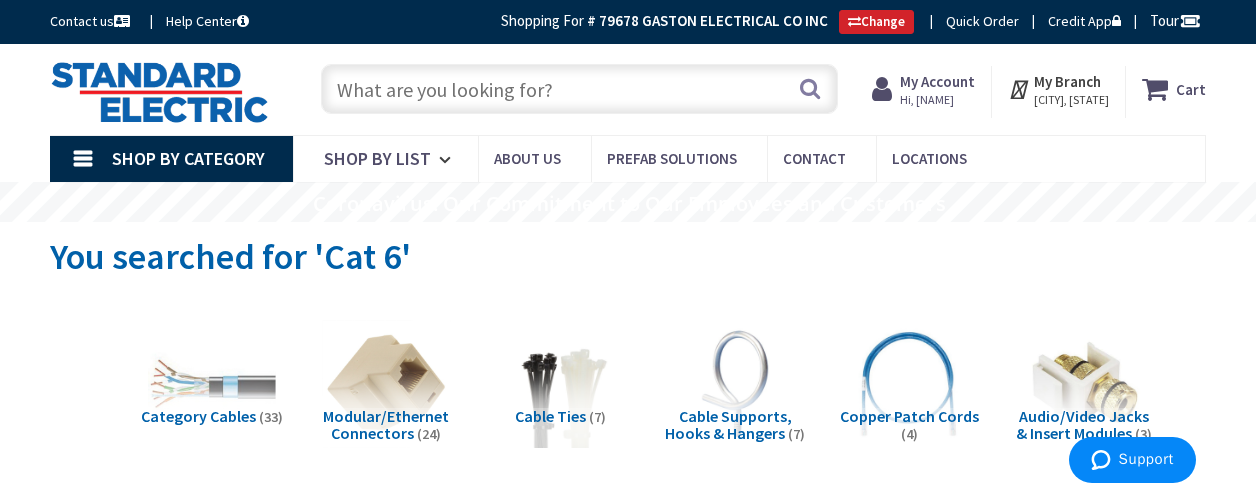 click on "Hi, [NAME]" at bounding box center [937, 100] 